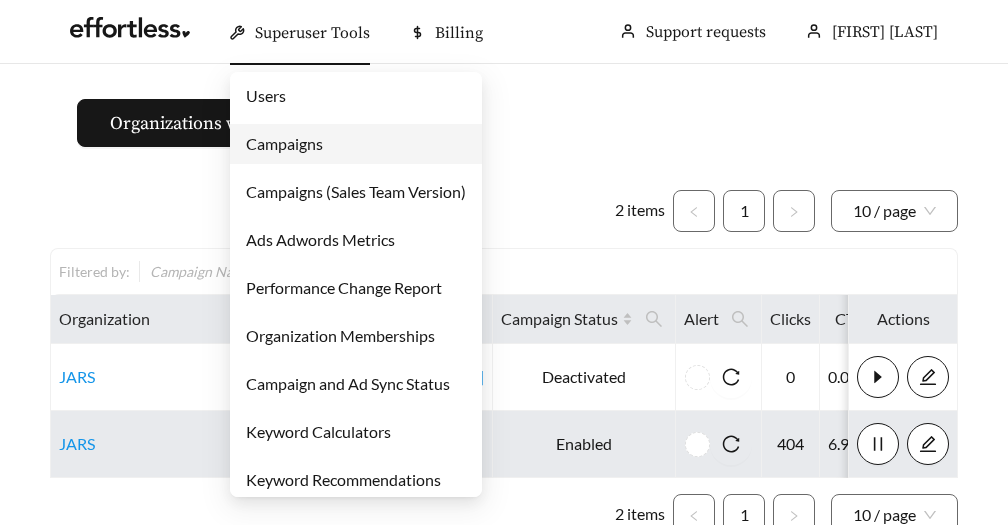 scroll, scrollTop: 0, scrollLeft: 0, axis: both 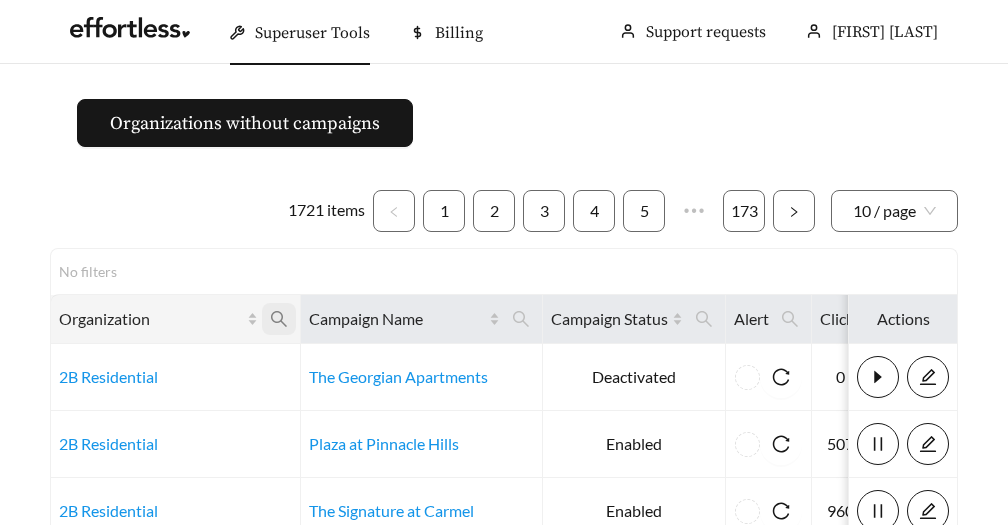 click at bounding box center (279, 319) 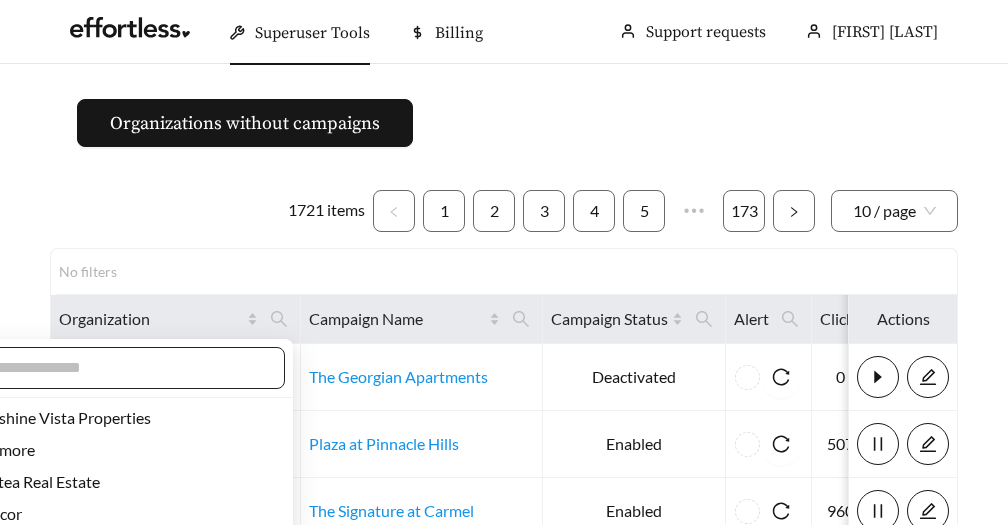 click at bounding box center [120, 368] 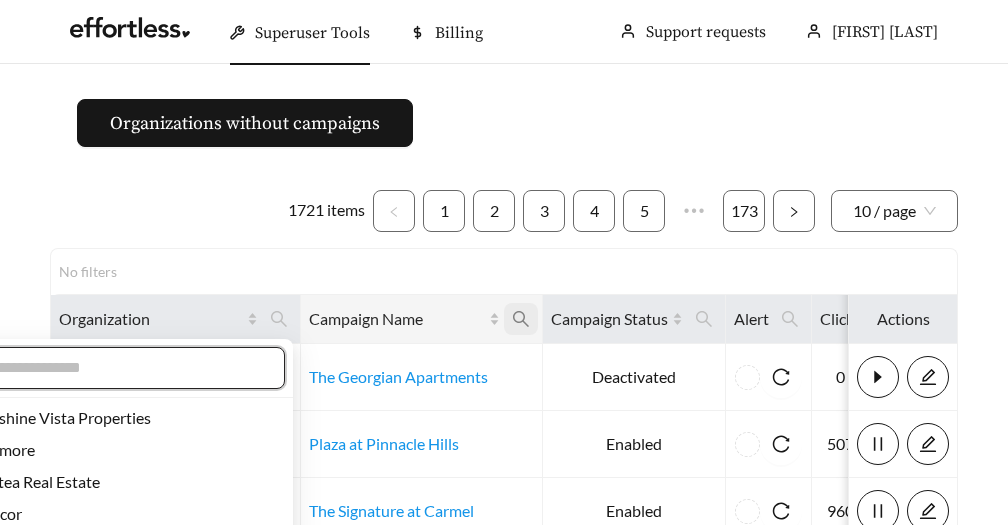 click at bounding box center (279, 319) 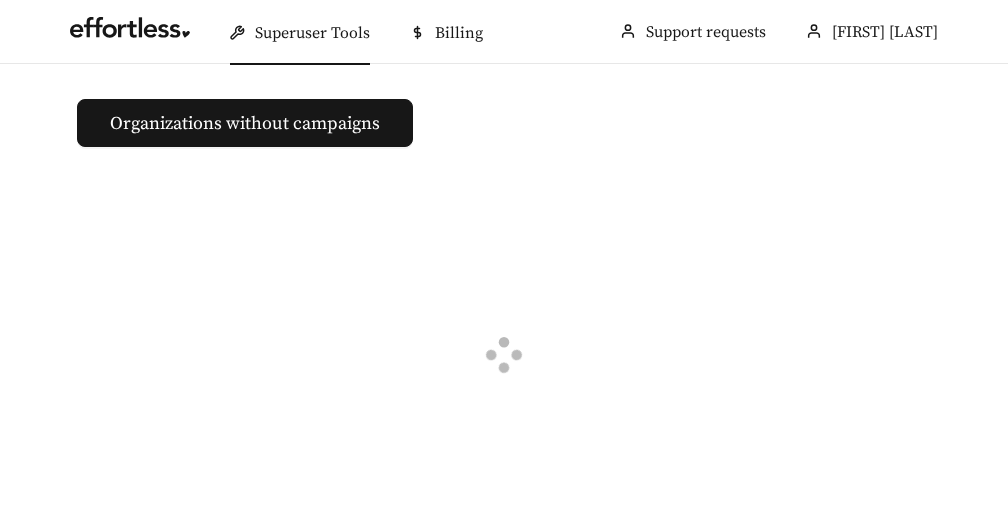 click at bounding box center [504, 358] 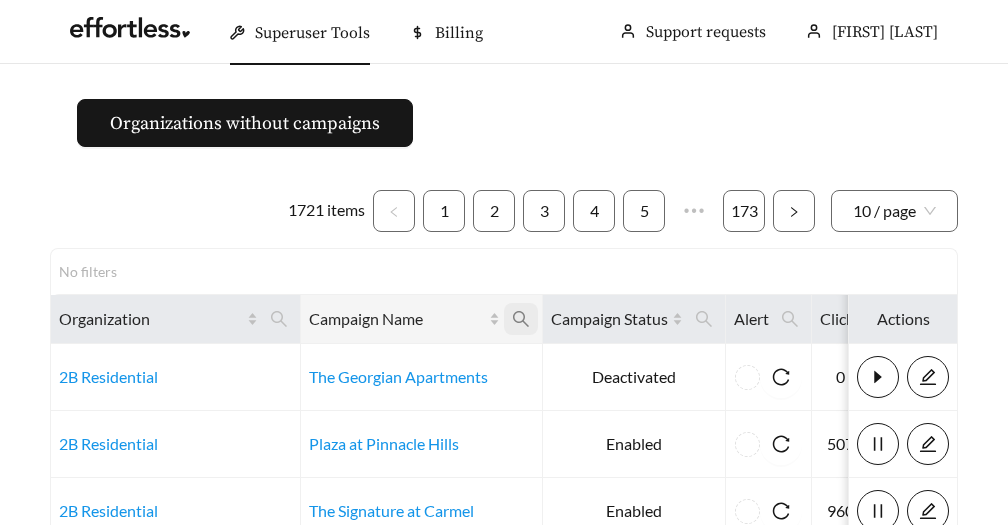 click at bounding box center [279, 319] 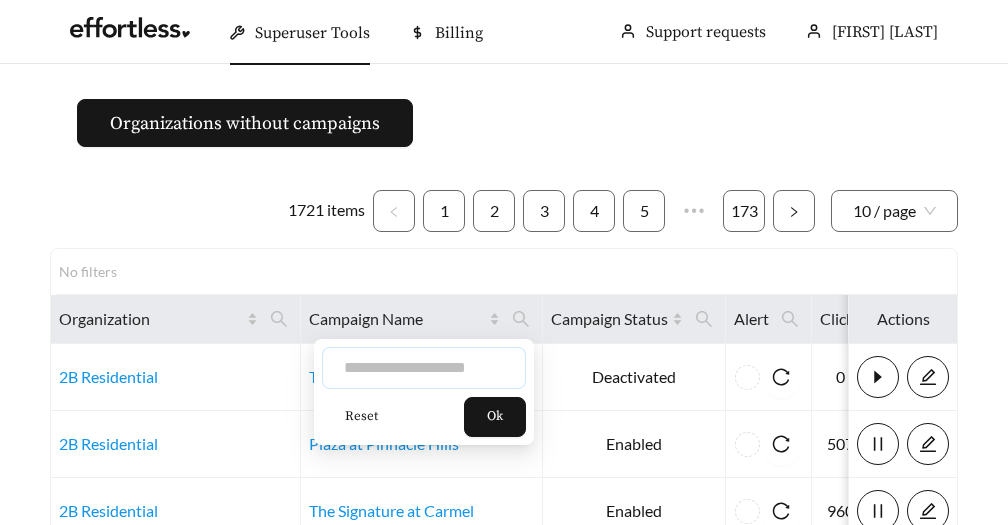 click at bounding box center [424, 368] 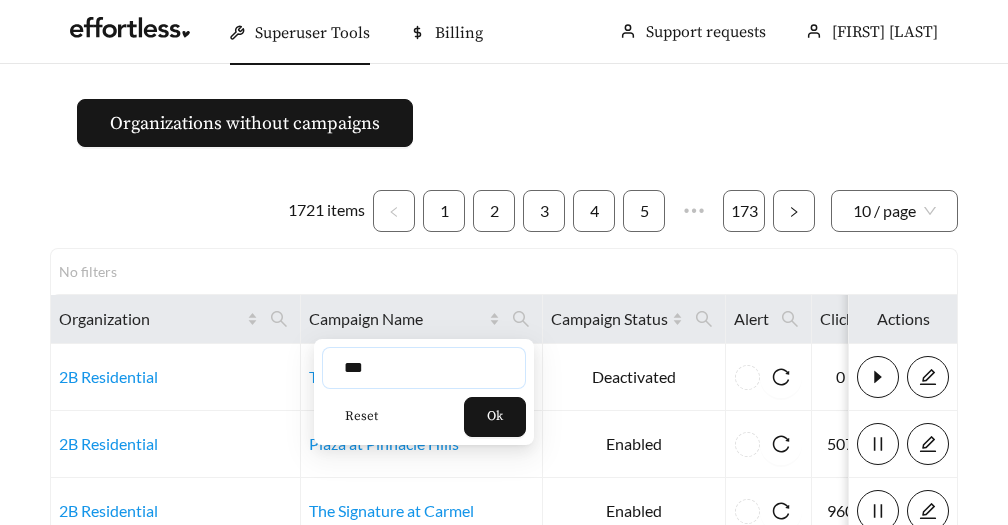 type on "***" 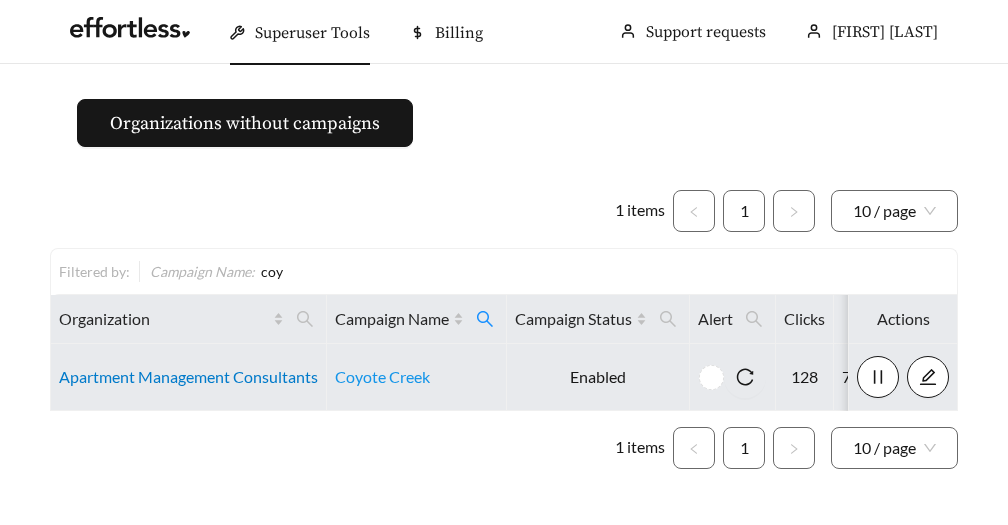 click on "Apartment Management Consultants" at bounding box center (188, 376) 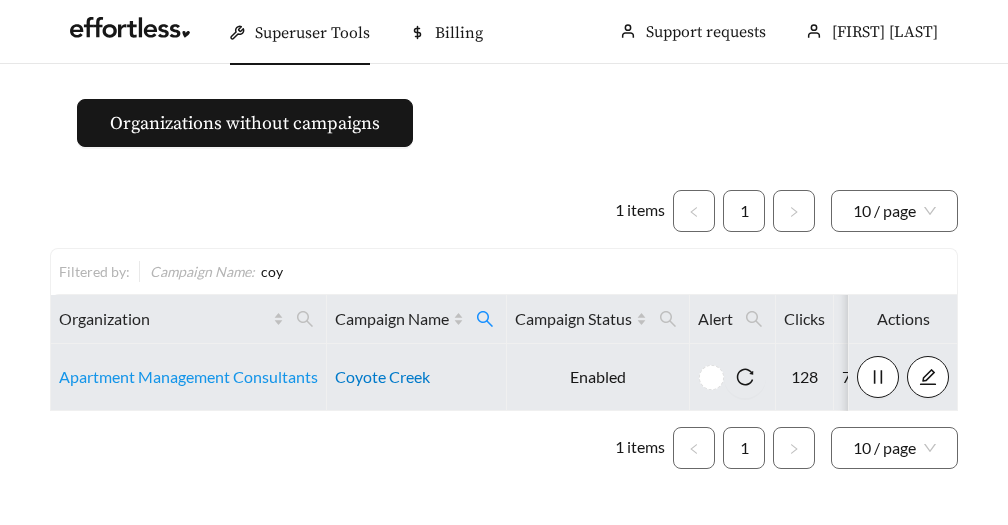 click on "Coyote Creek" at bounding box center (382, 376) 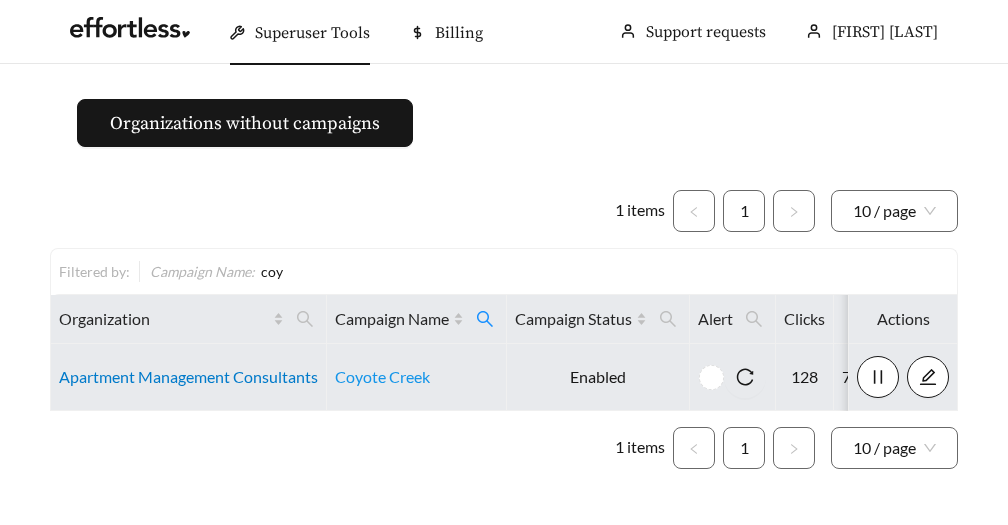 click on "Apartment Management Consultants" at bounding box center [188, 376] 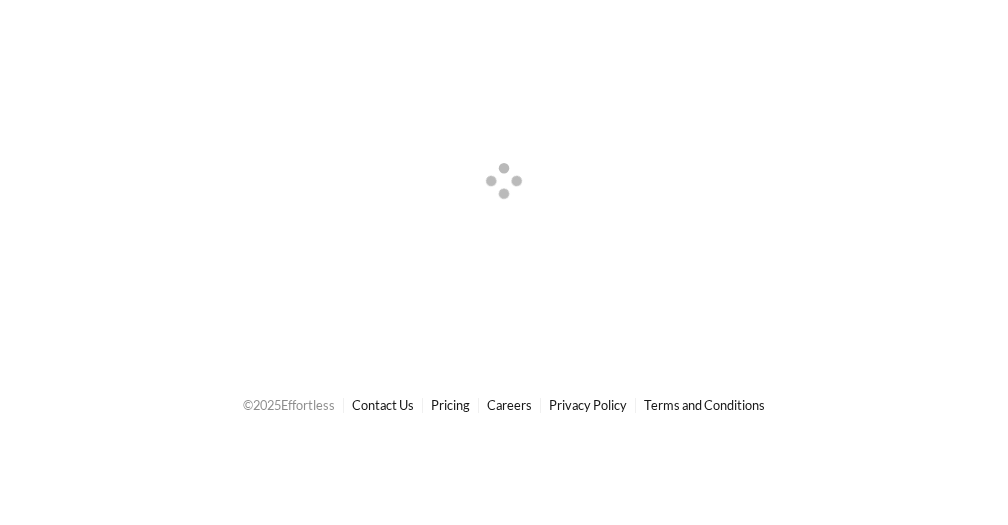 scroll, scrollTop: 0, scrollLeft: 0, axis: both 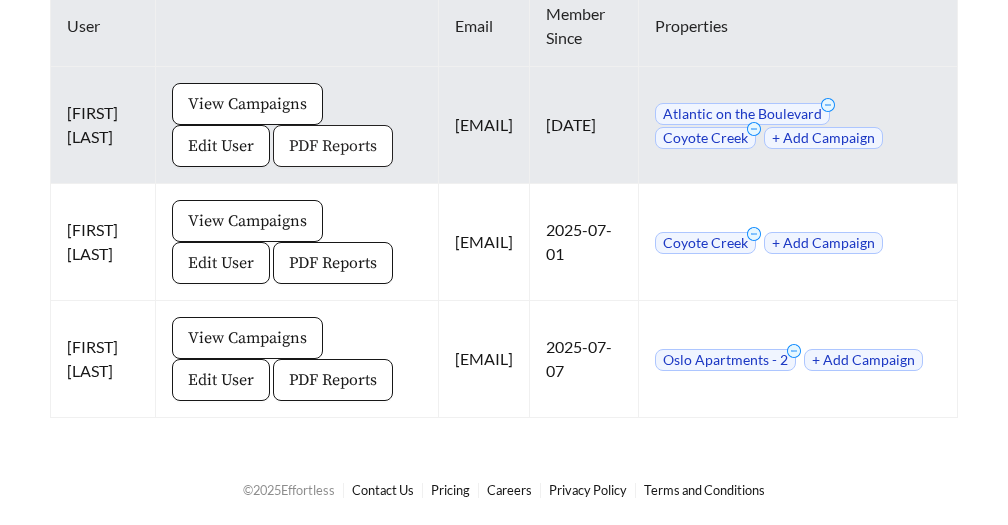 click on "PDF Reports" at bounding box center [247, 104] 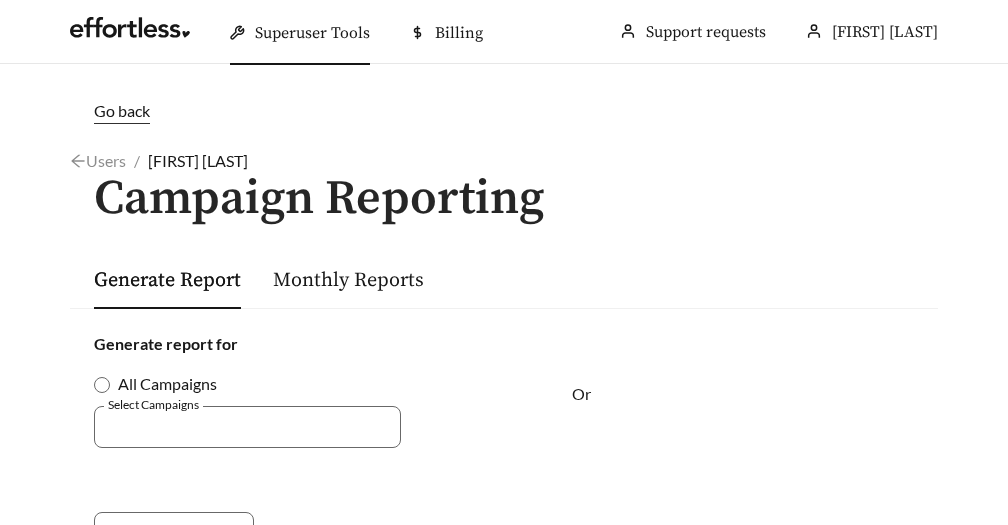 scroll, scrollTop: 1069, scrollLeft: 0, axis: vertical 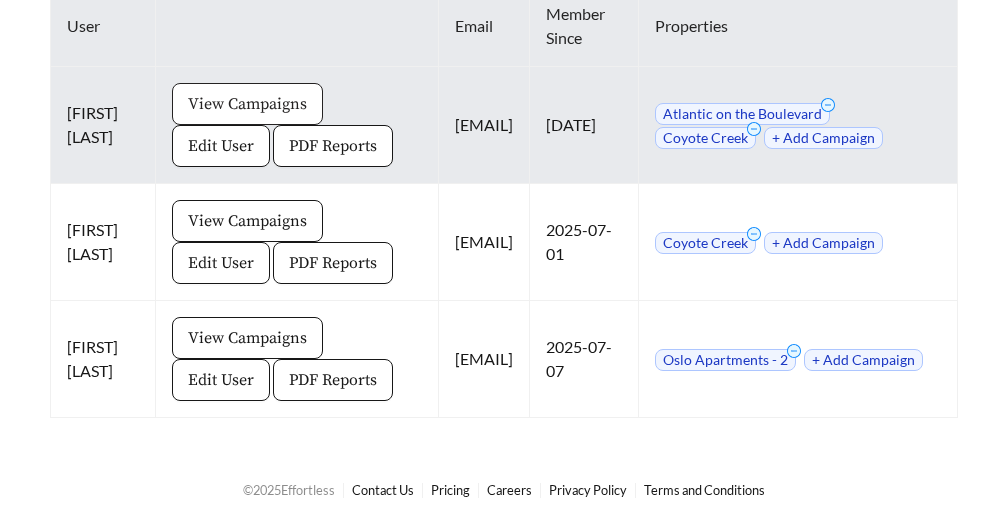 click on "View Campaigns" at bounding box center [247, 104] 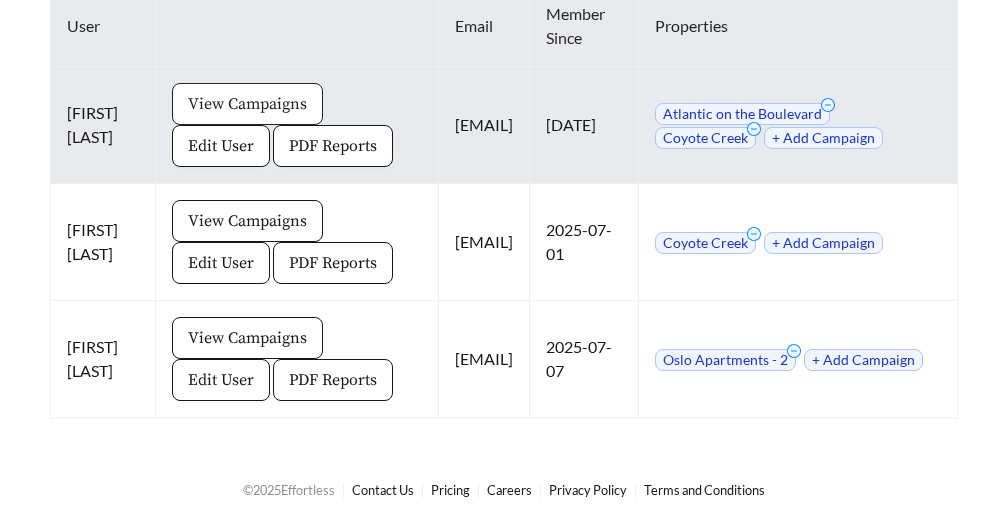 scroll, scrollTop: 0, scrollLeft: 0, axis: both 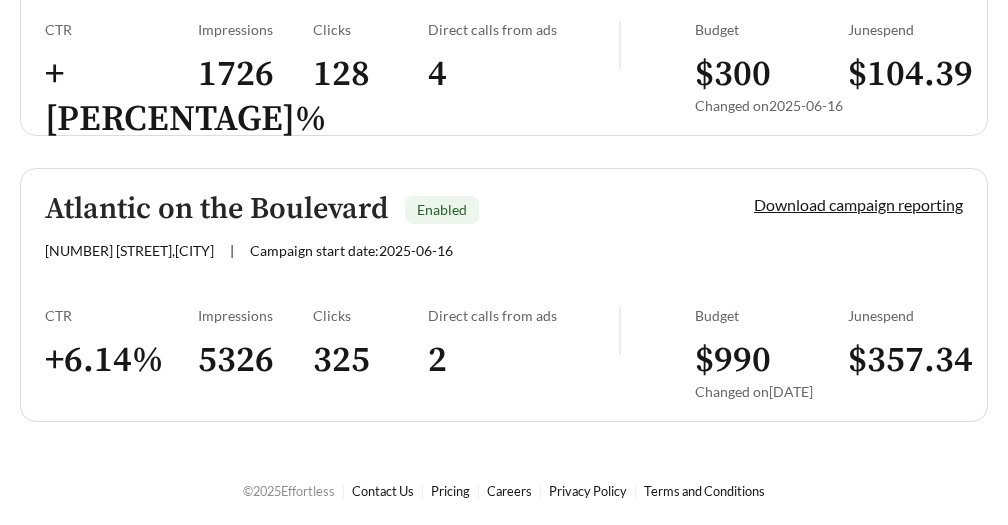 click on "+ 7.65 %" at bounding box center [121, 97] 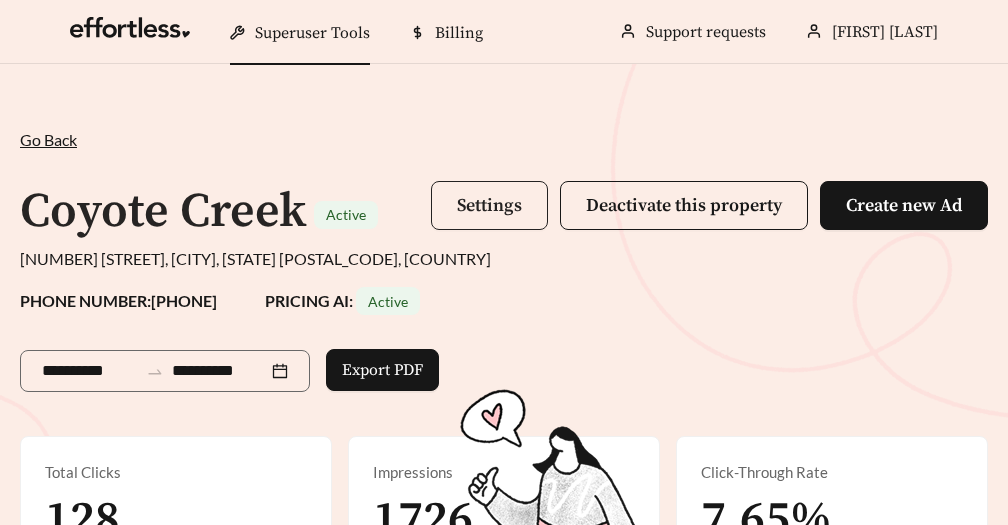 click on "Settings" at bounding box center (489, 205) 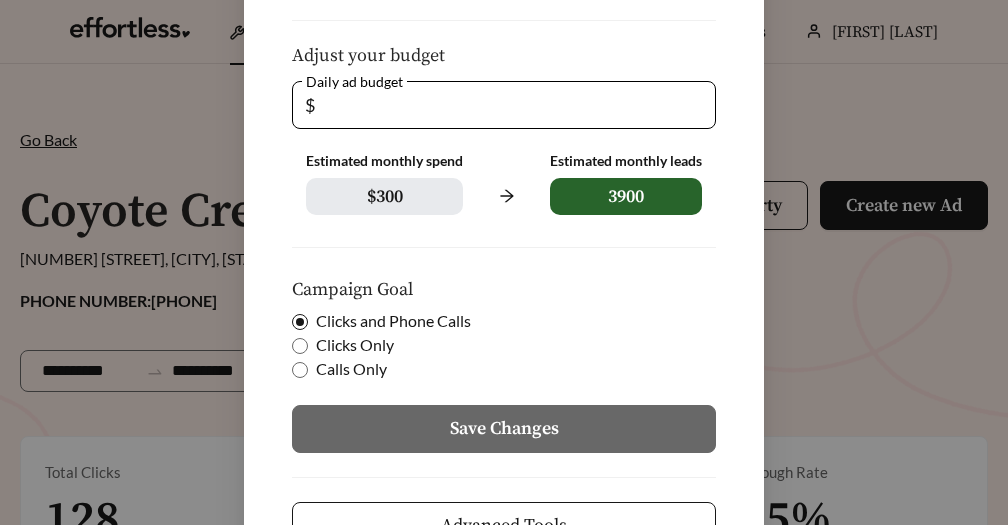 scroll, scrollTop: 606, scrollLeft: 0, axis: vertical 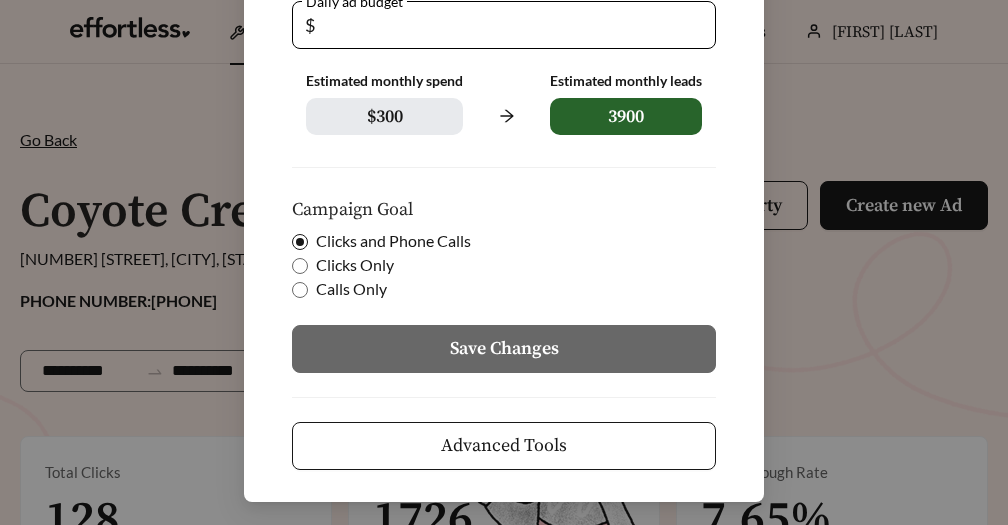 click on "Advanced Tools" at bounding box center (504, 445) 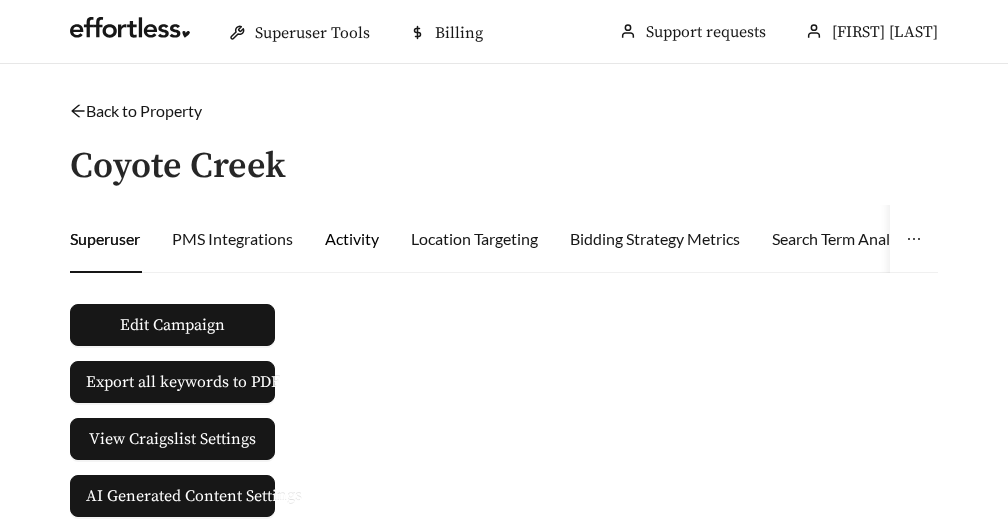 click on "Activity" at bounding box center [352, 239] 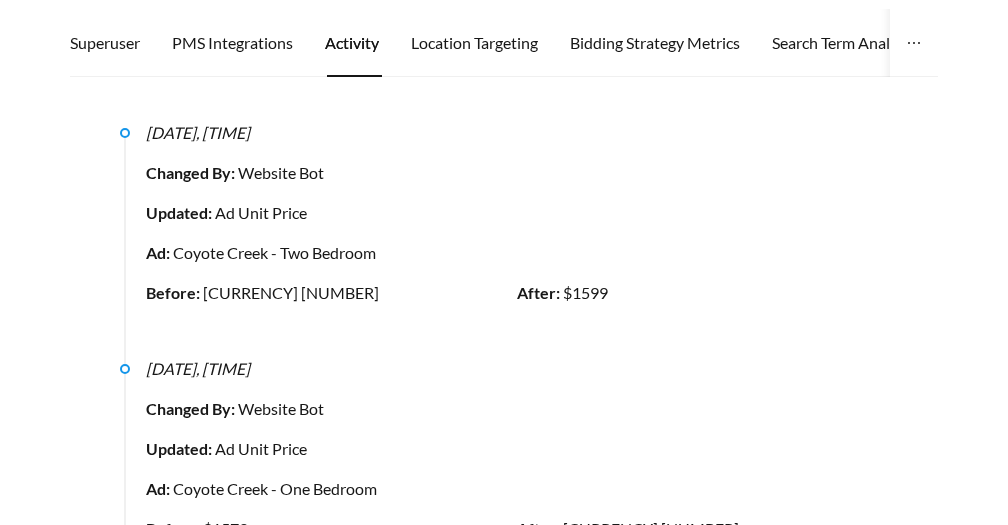 scroll, scrollTop: 0, scrollLeft: 0, axis: both 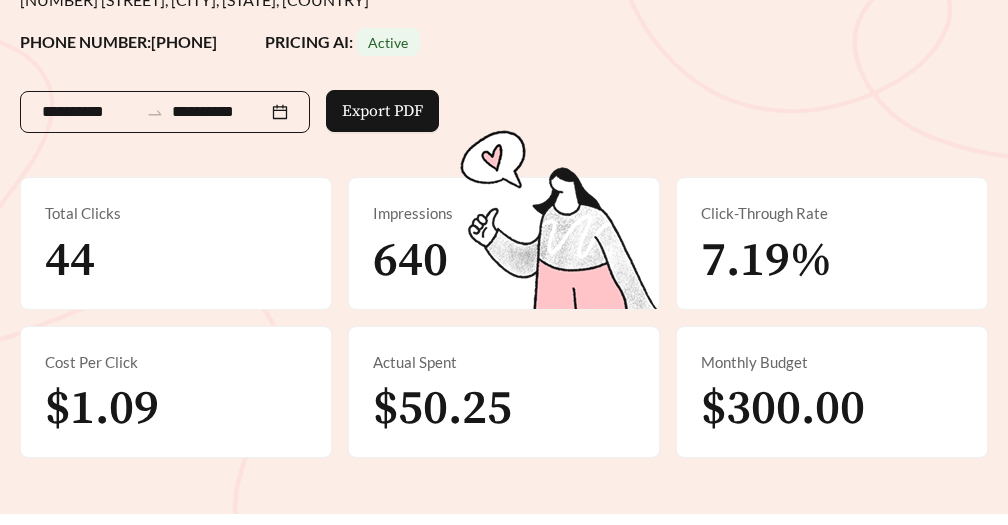 click at bounding box center [155, 113] 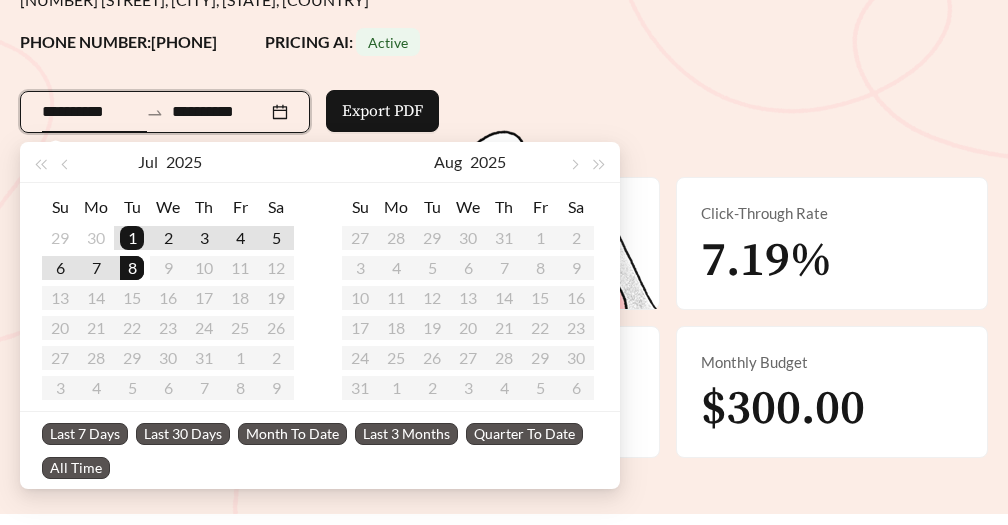 click on "Last 30 Days" at bounding box center (85, 434) 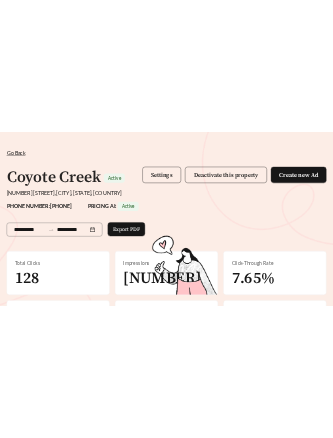 scroll, scrollTop: 78, scrollLeft: 0, axis: vertical 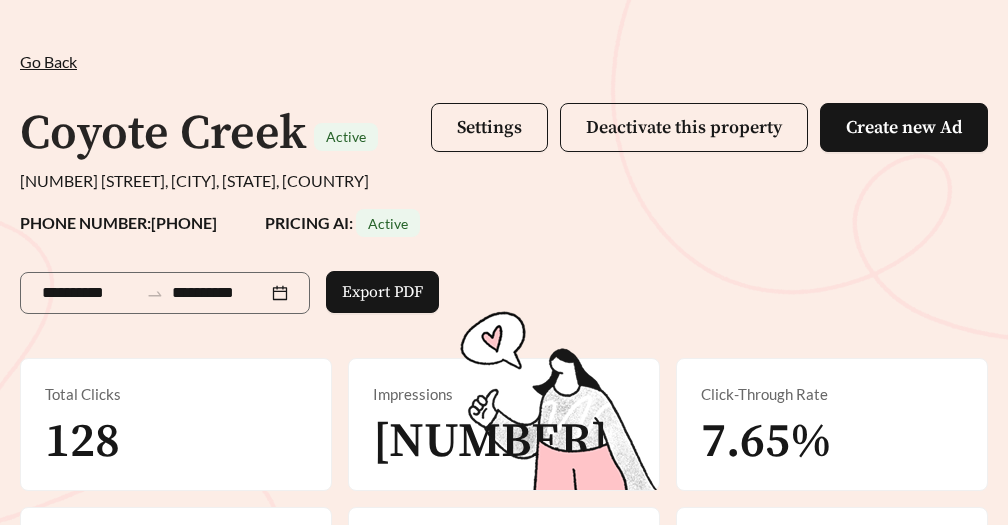 click on "Total Clicks" at bounding box center (176, 394) 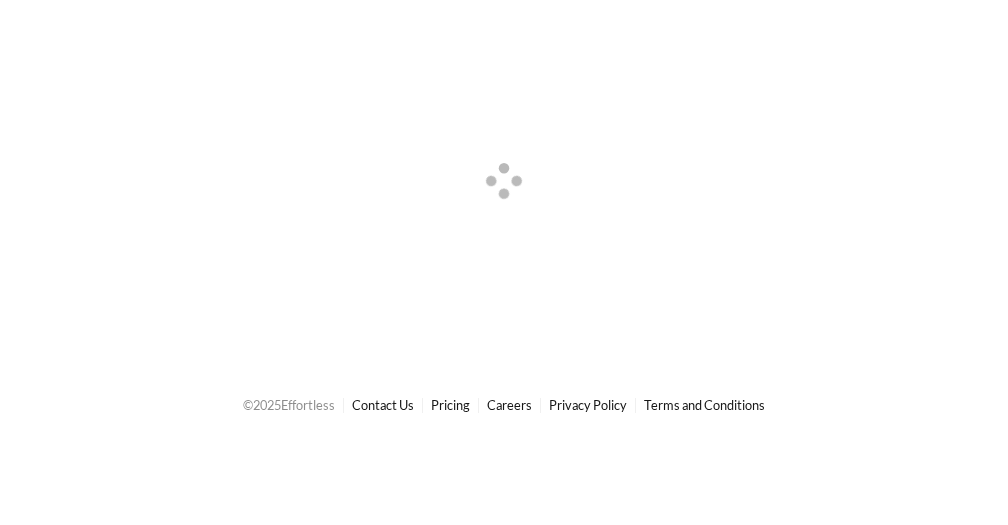 scroll, scrollTop: 0, scrollLeft: 0, axis: both 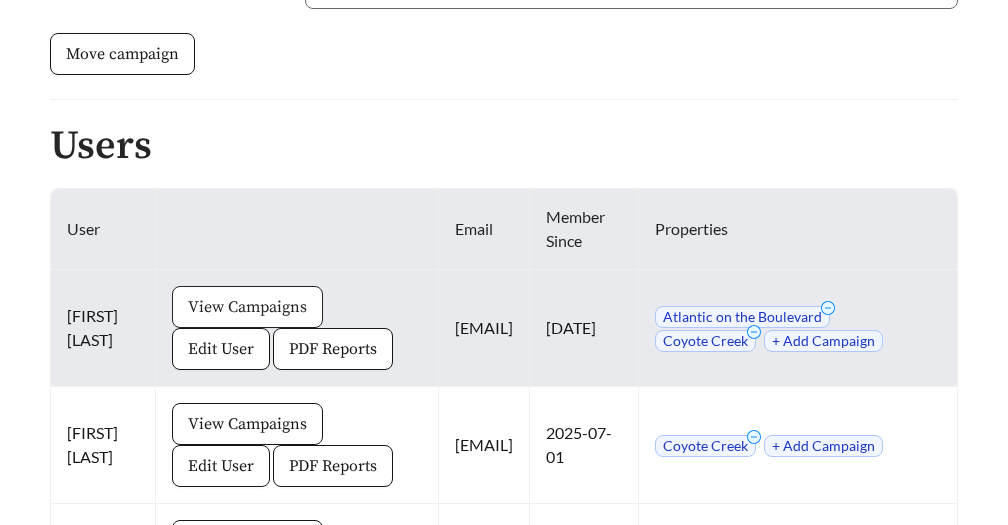 click on "View Campaigns" at bounding box center (247, 307) 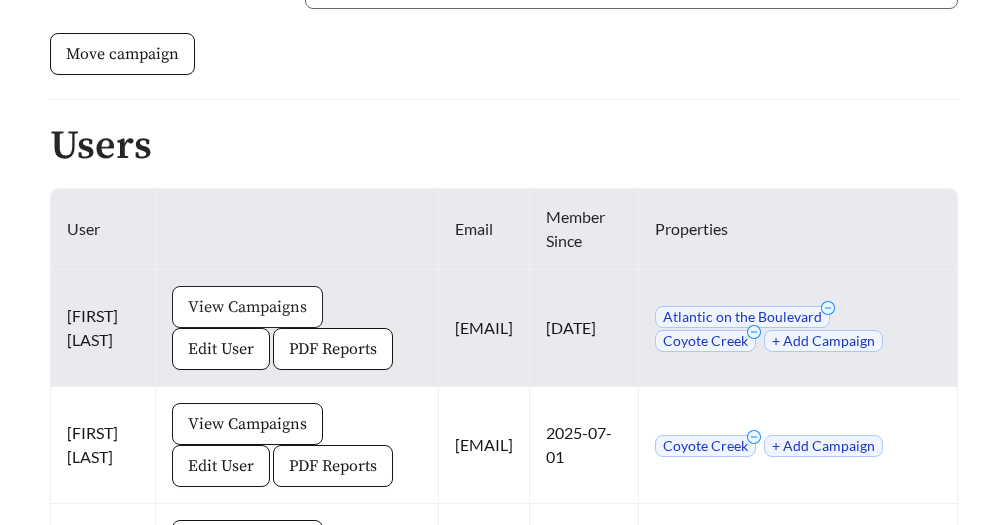 scroll, scrollTop: 0, scrollLeft: 0, axis: both 